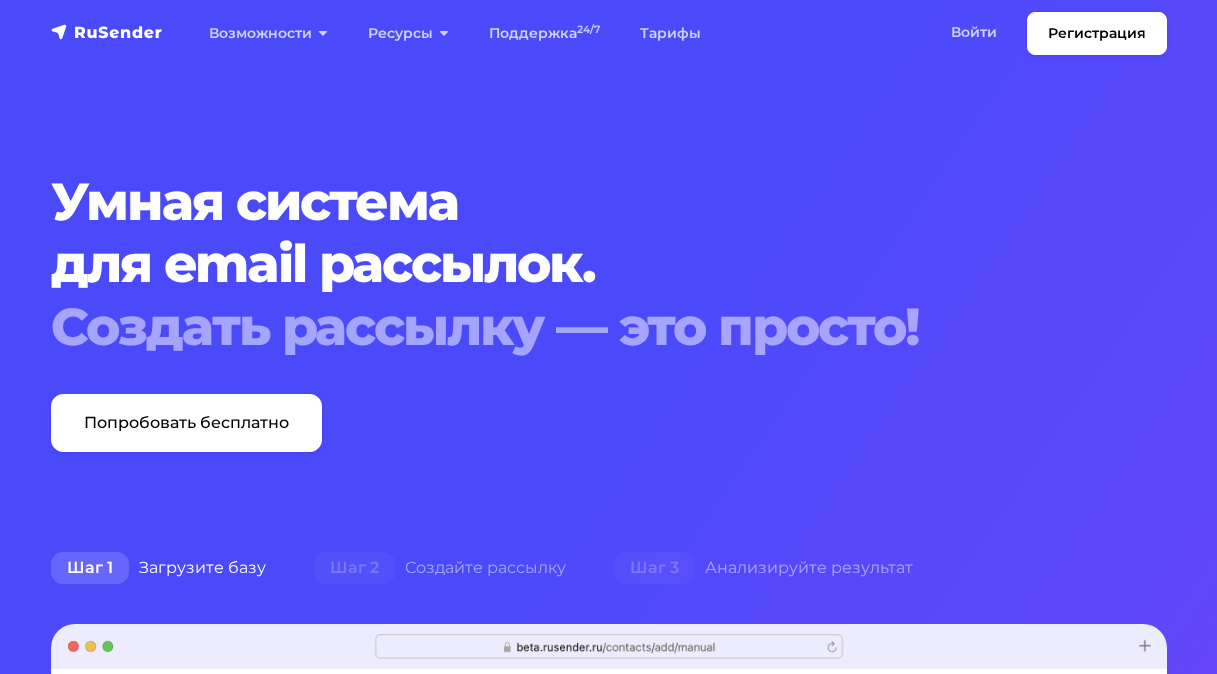 scroll, scrollTop: 0, scrollLeft: 0, axis: both 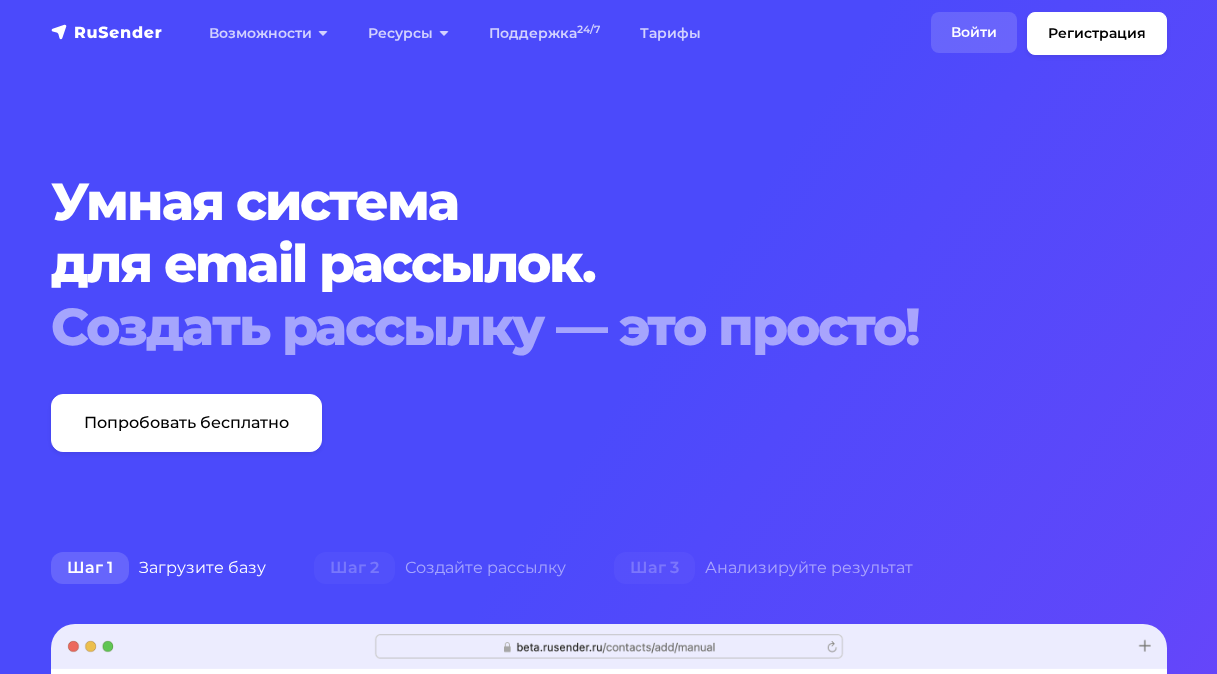 click on "Войти" at bounding box center [974, 32] 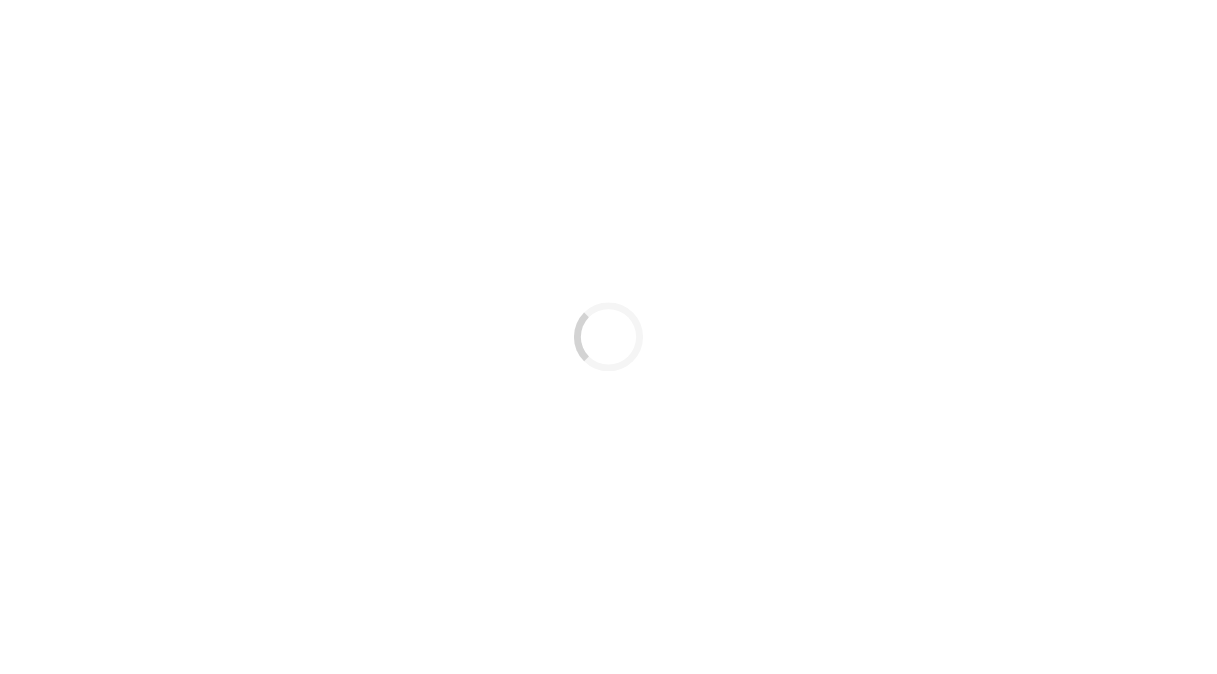 scroll, scrollTop: 0, scrollLeft: 0, axis: both 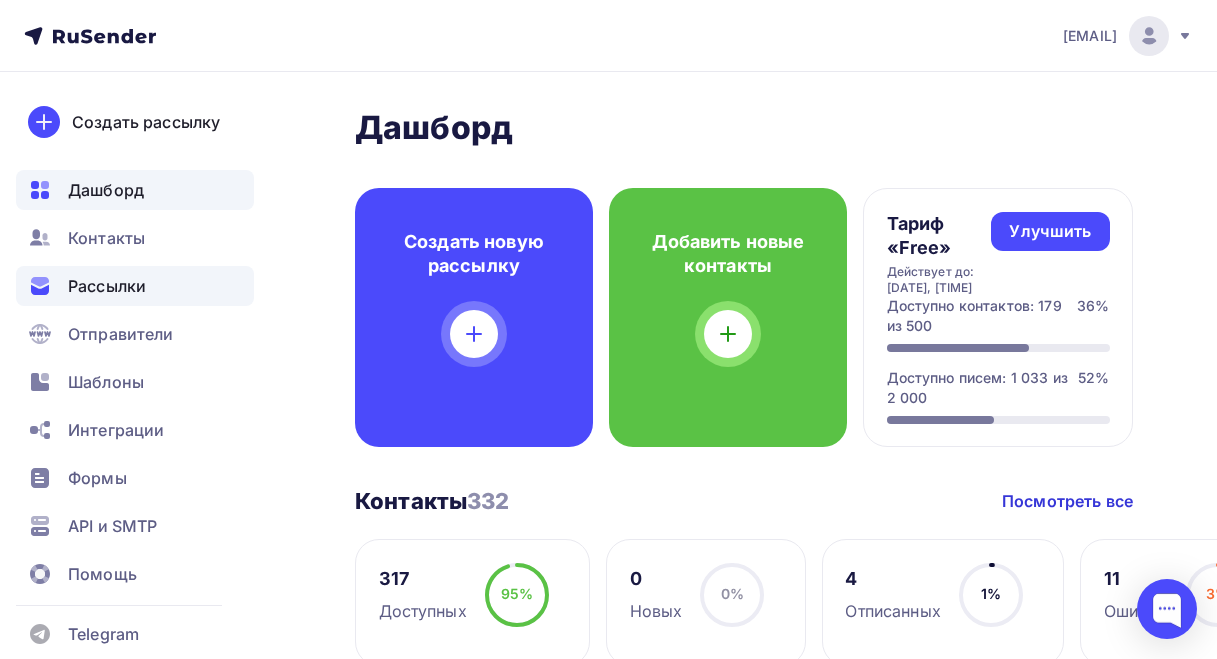 click on "Рассылки" at bounding box center (107, 286) 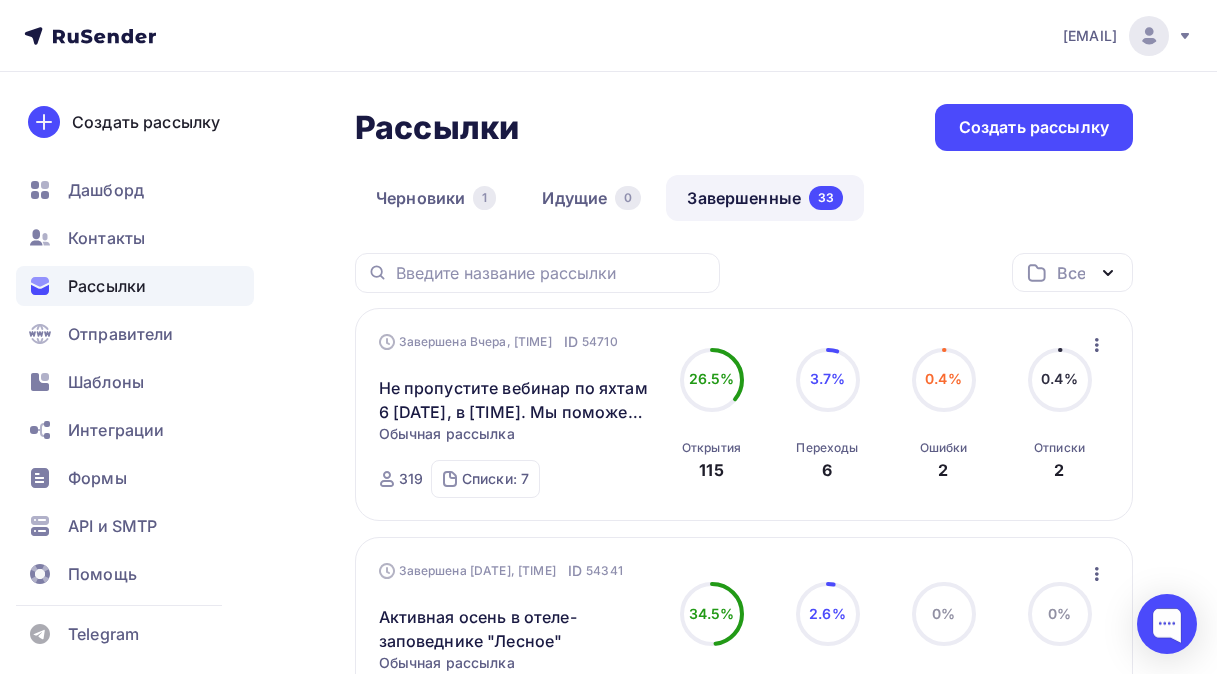 click 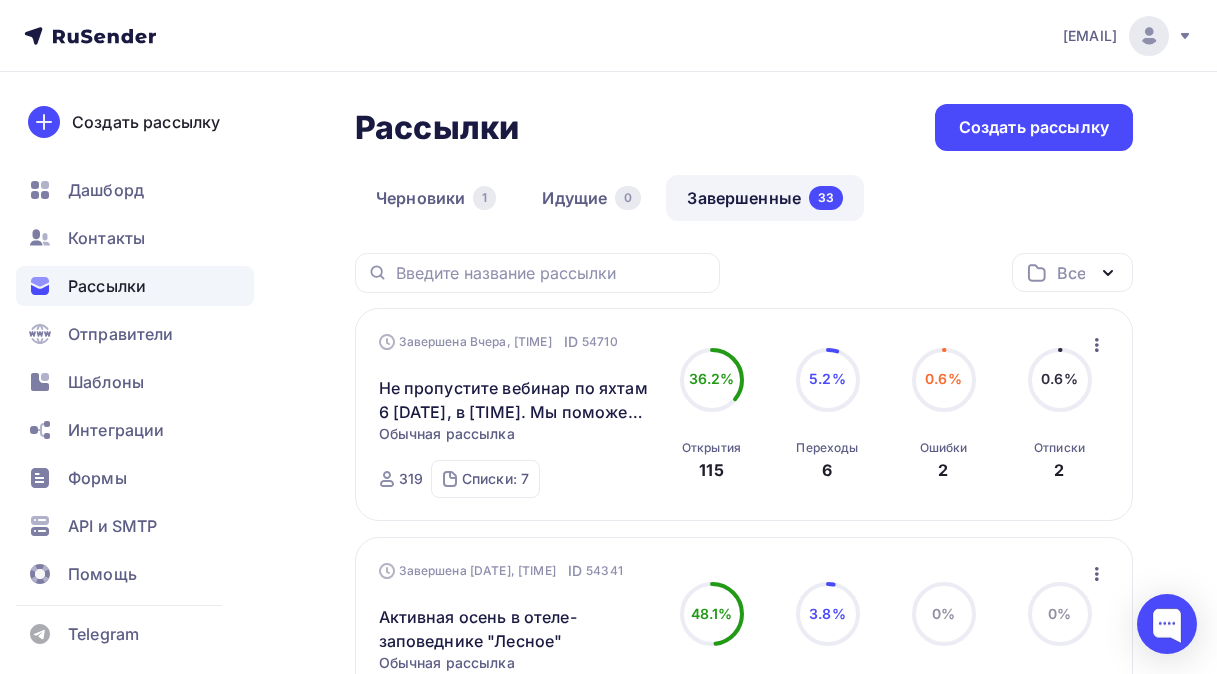click 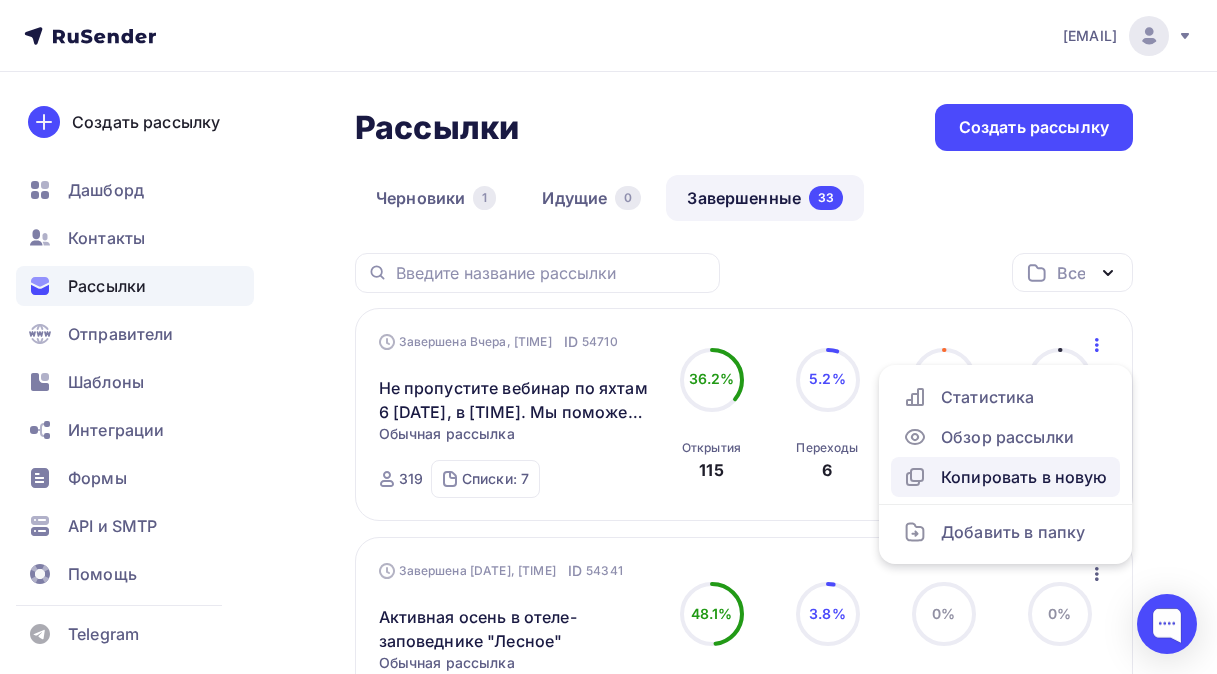 click on "Копировать в новую" at bounding box center (1005, 477) 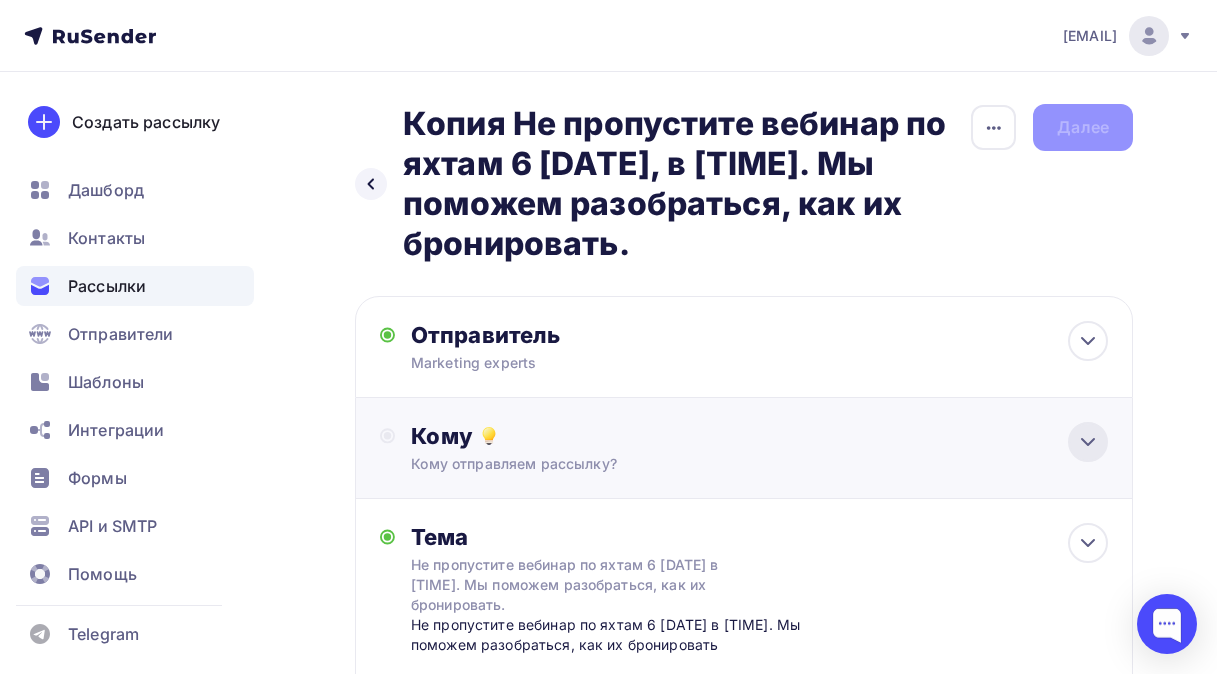 click 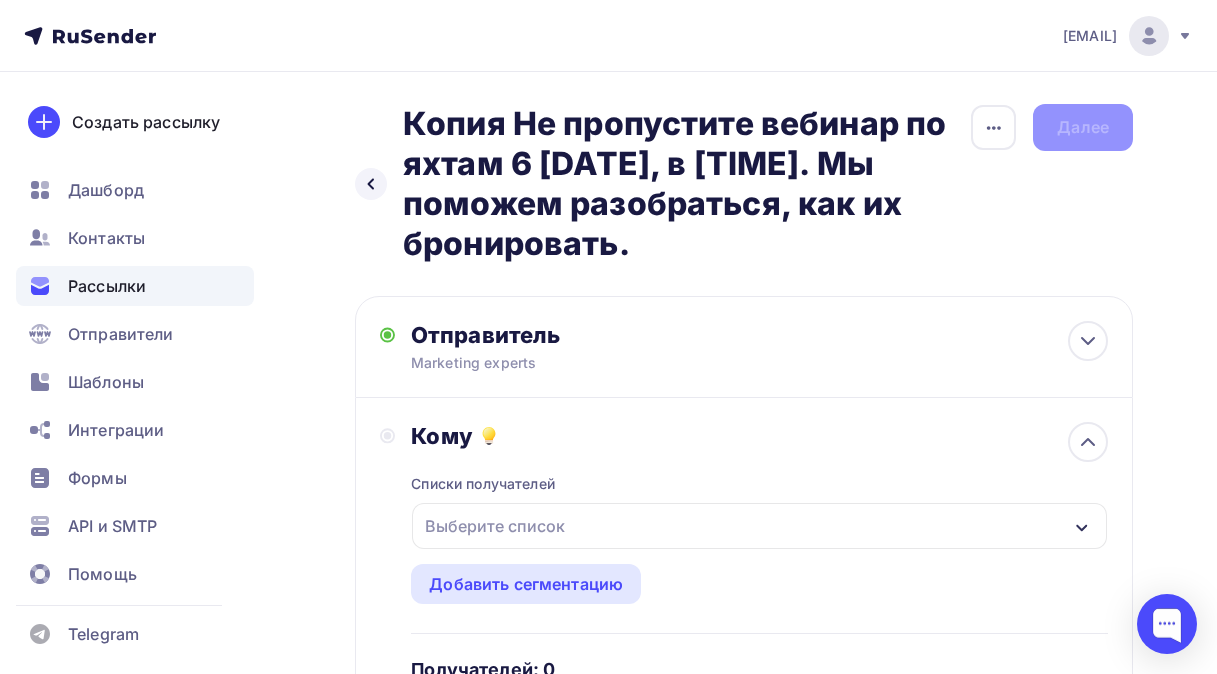 click 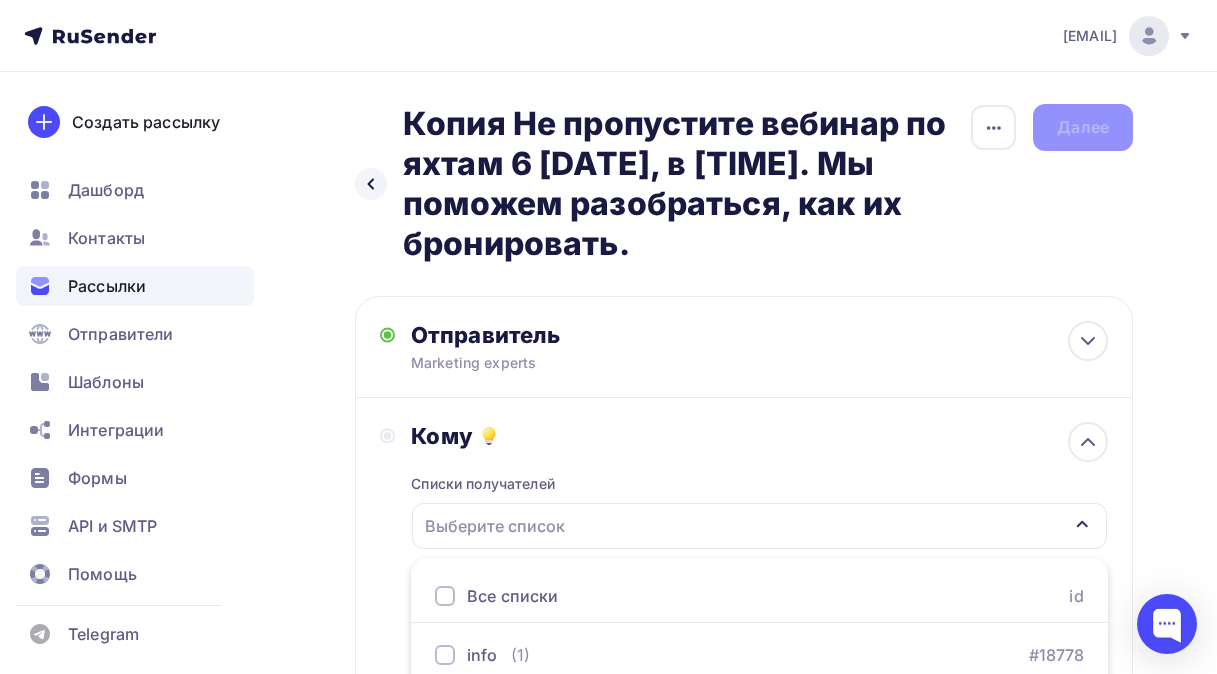 scroll, scrollTop: 367, scrollLeft: 0, axis: vertical 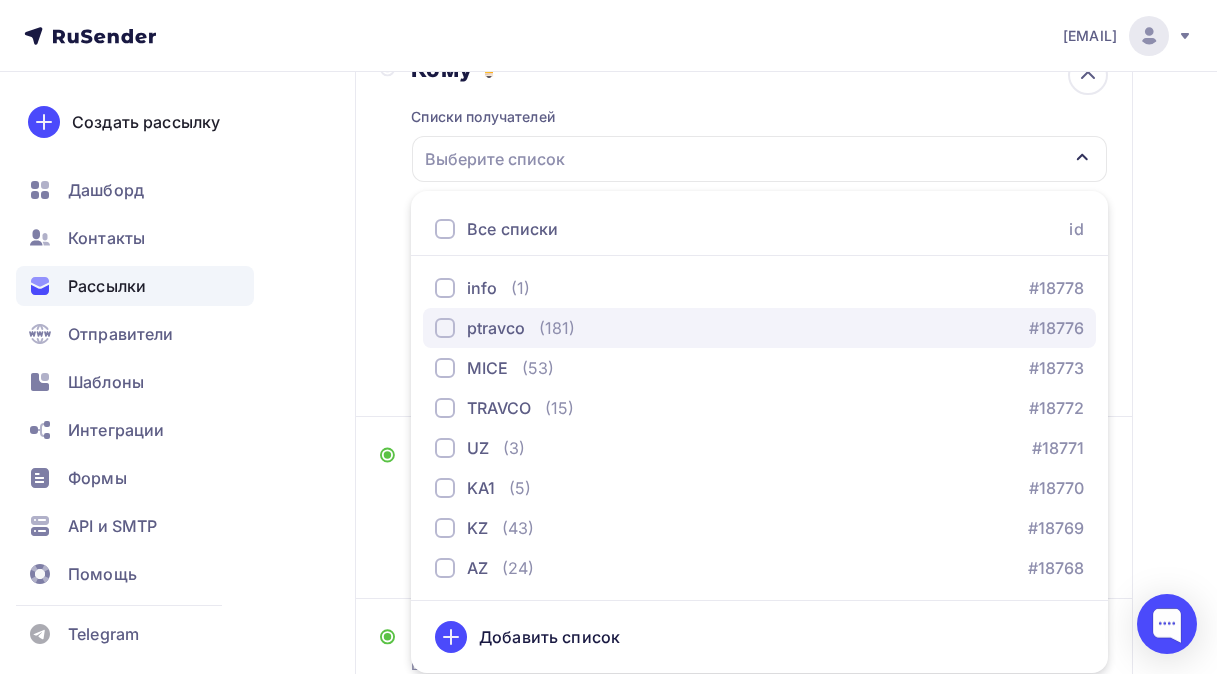 click at bounding box center (445, 328) 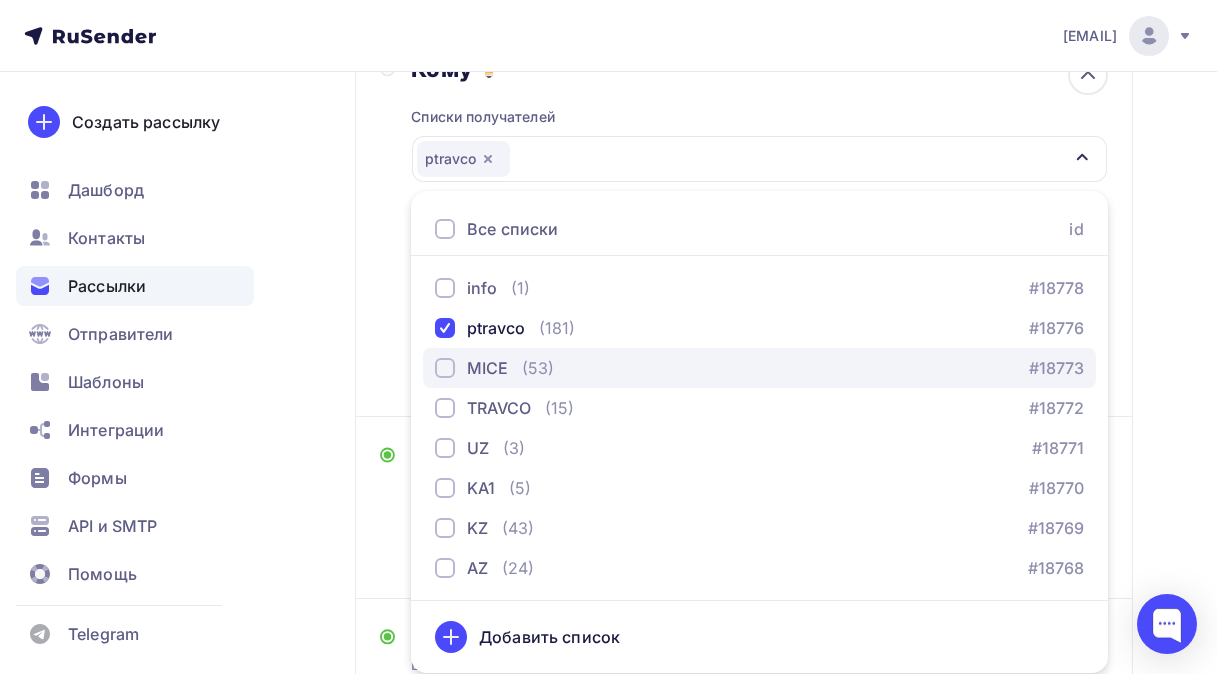 click at bounding box center (445, 368) 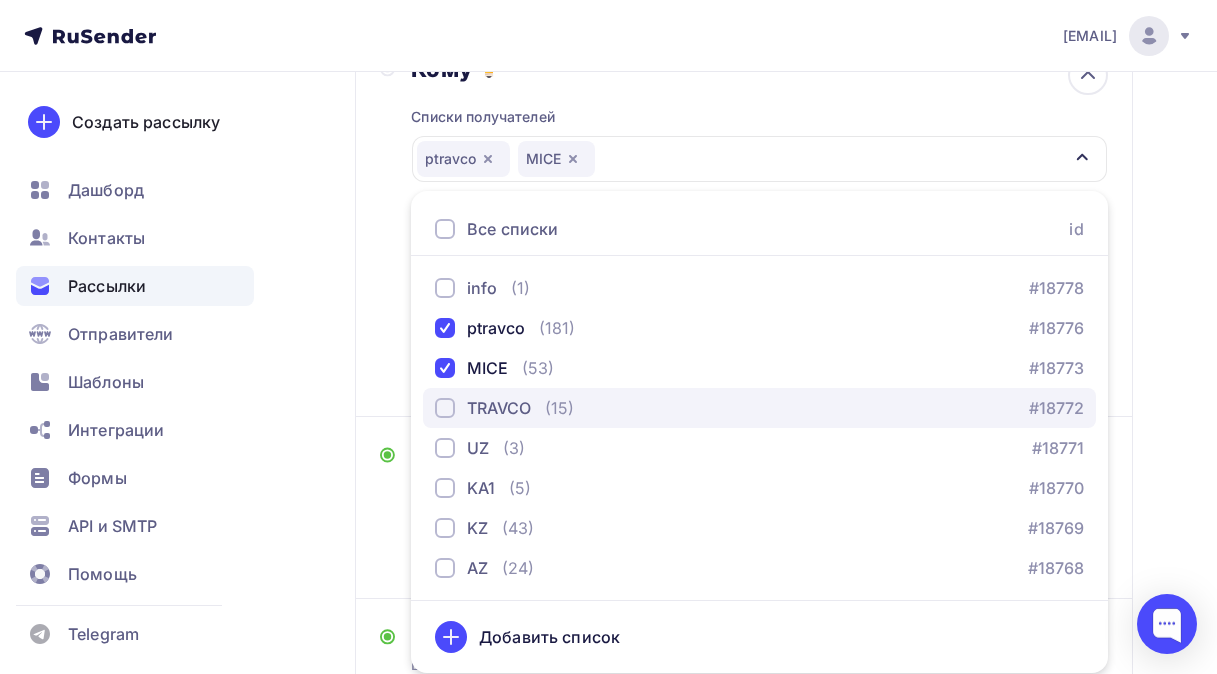 click at bounding box center (445, 408) 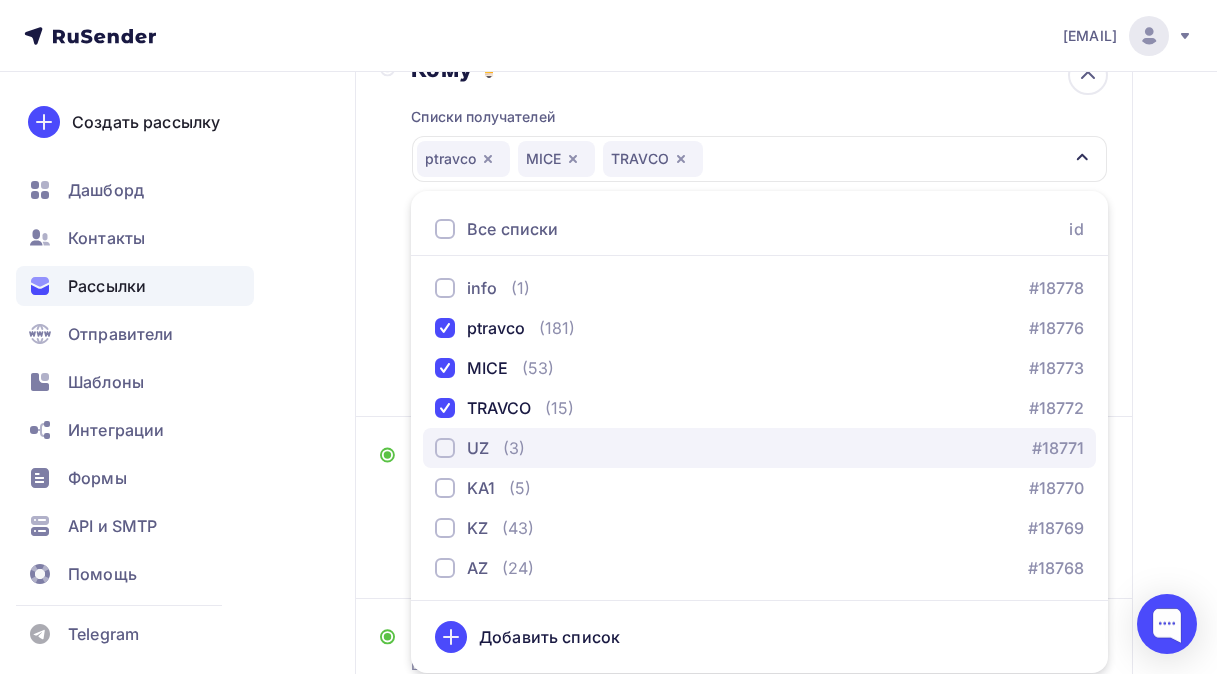 click at bounding box center [445, 448] 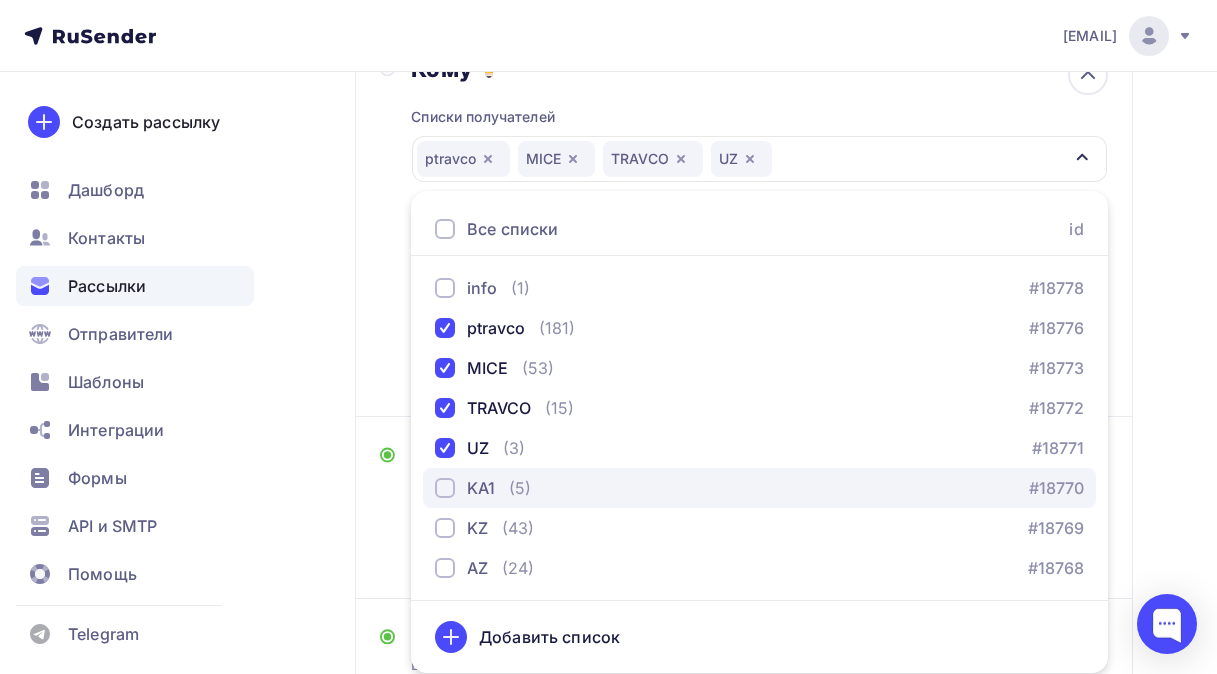 click at bounding box center [445, 488] 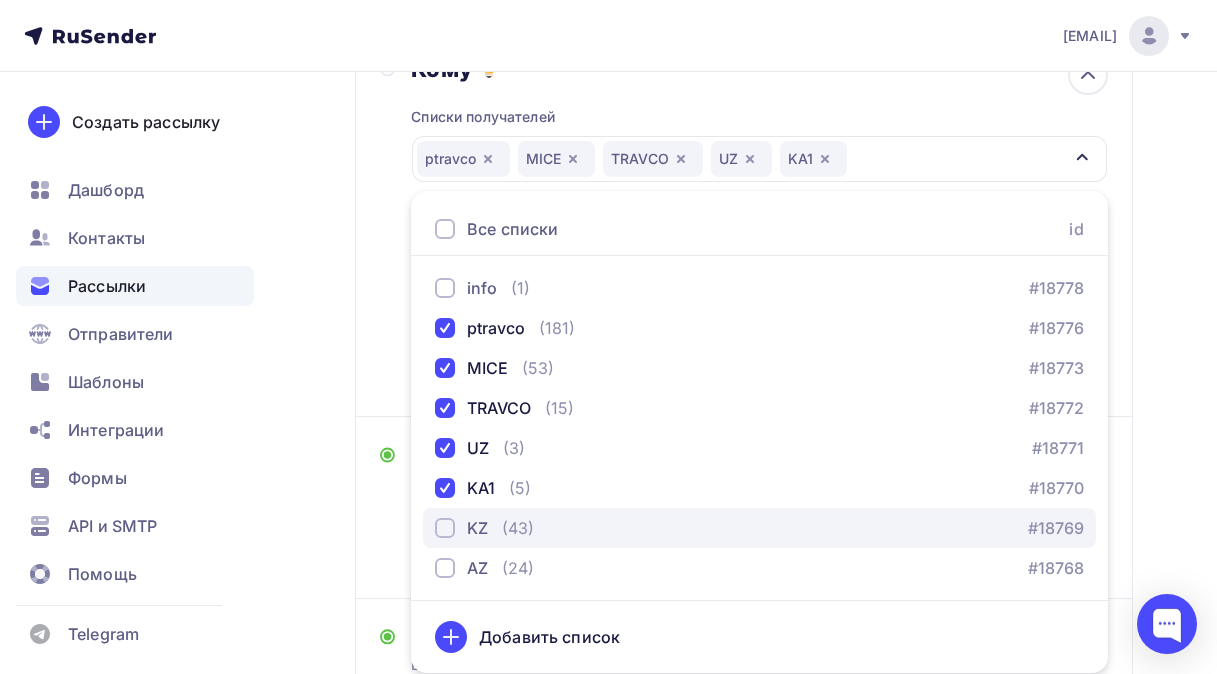 click at bounding box center (445, 528) 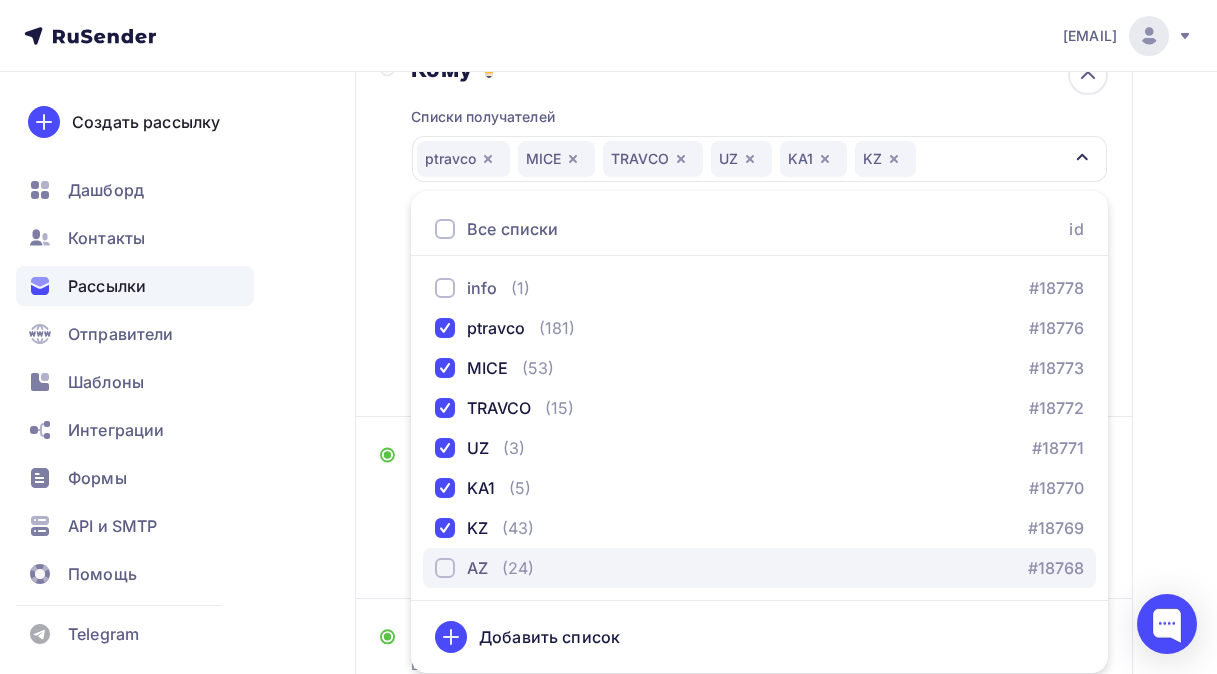 click at bounding box center [445, 568] 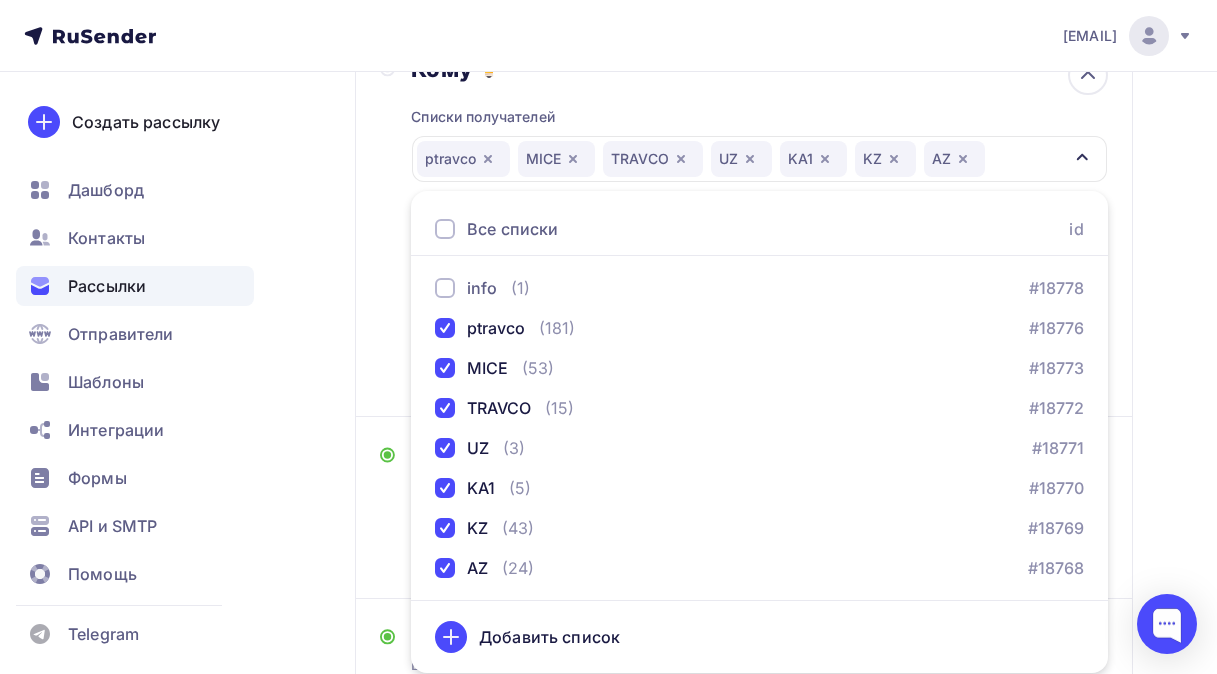 click on "Назад
Копия Не пропустите вебинар по яхтам 6 [DATE], в [TIME]. Мы поможем разобраться, как их бронировать.
Копия Не пропустите вебинар по яхтам 6 [DATE], в [TIME]. Мы поможем разобраться, как их бронировать.
Закончить позже
Переименовать рассылку
Удалить
Далее
Отправитель
Marketing experts
Email  *
[EMAIL]
[EMAIL]               Добавить отправителя
Рекомендуем  добавить почту на домене" at bounding box center (608, 317) 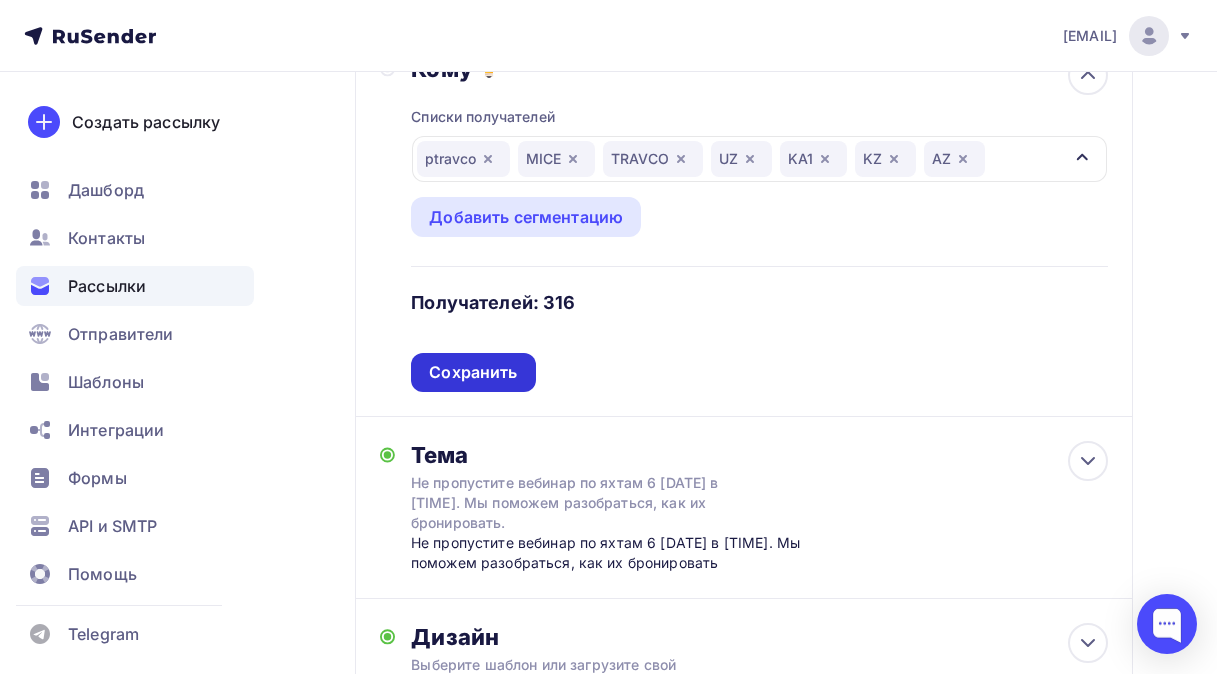 click on "Сохранить" at bounding box center (473, 372) 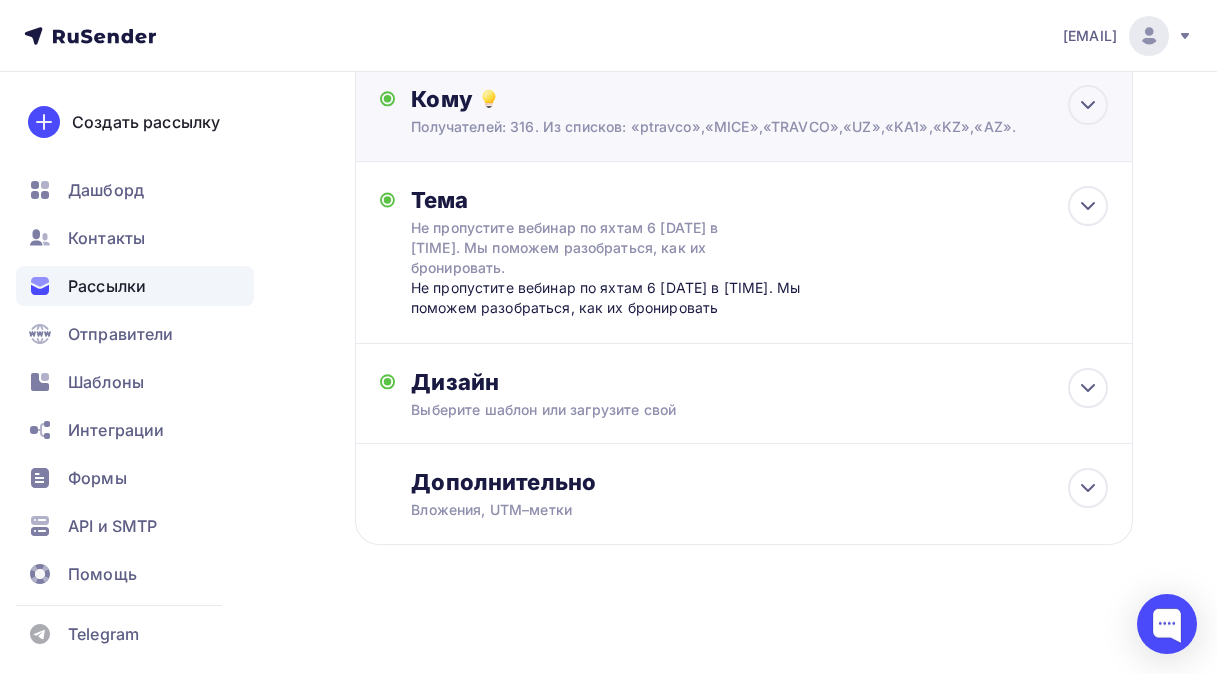 scroll, scrollTop: 339, scrollLeft: 0, axis: vertical 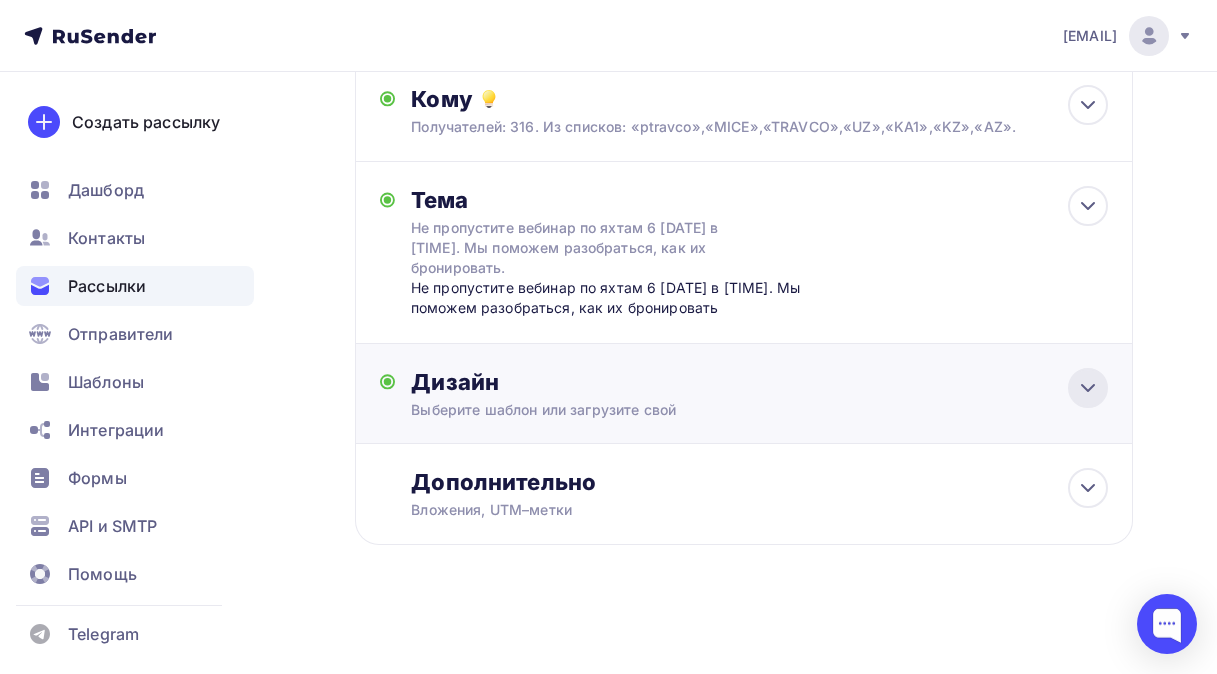 click 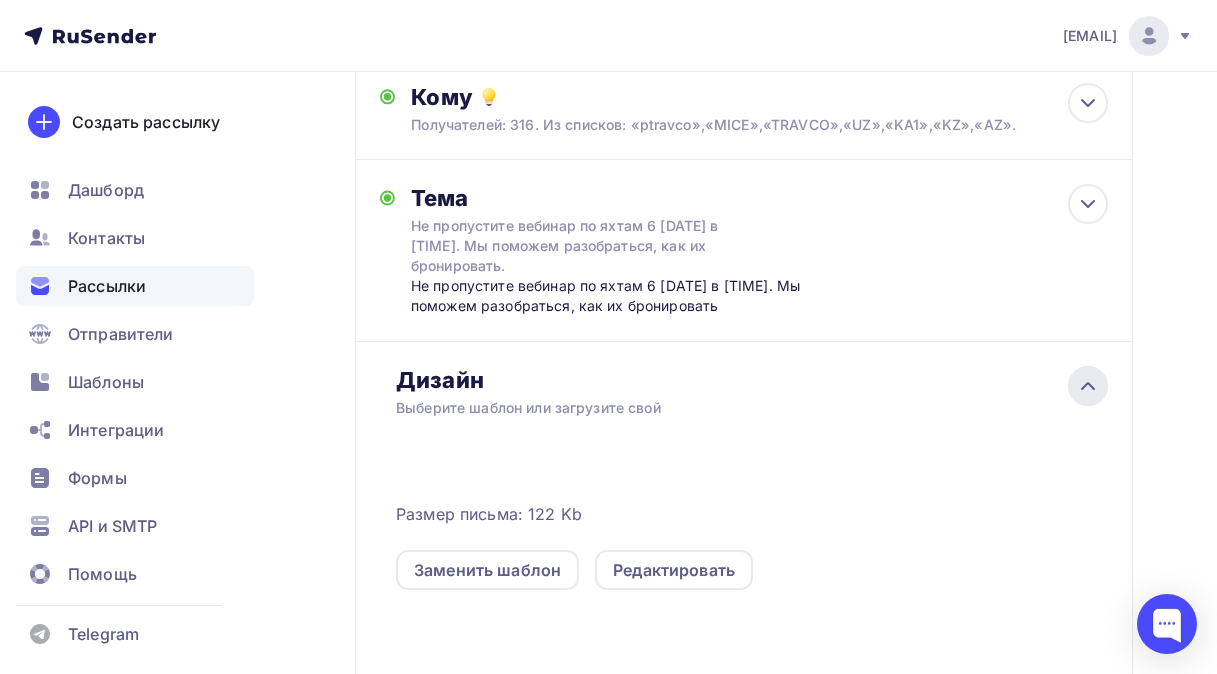 scroll, scrollTop: 367, scrollLeft: 0, axis: vertical 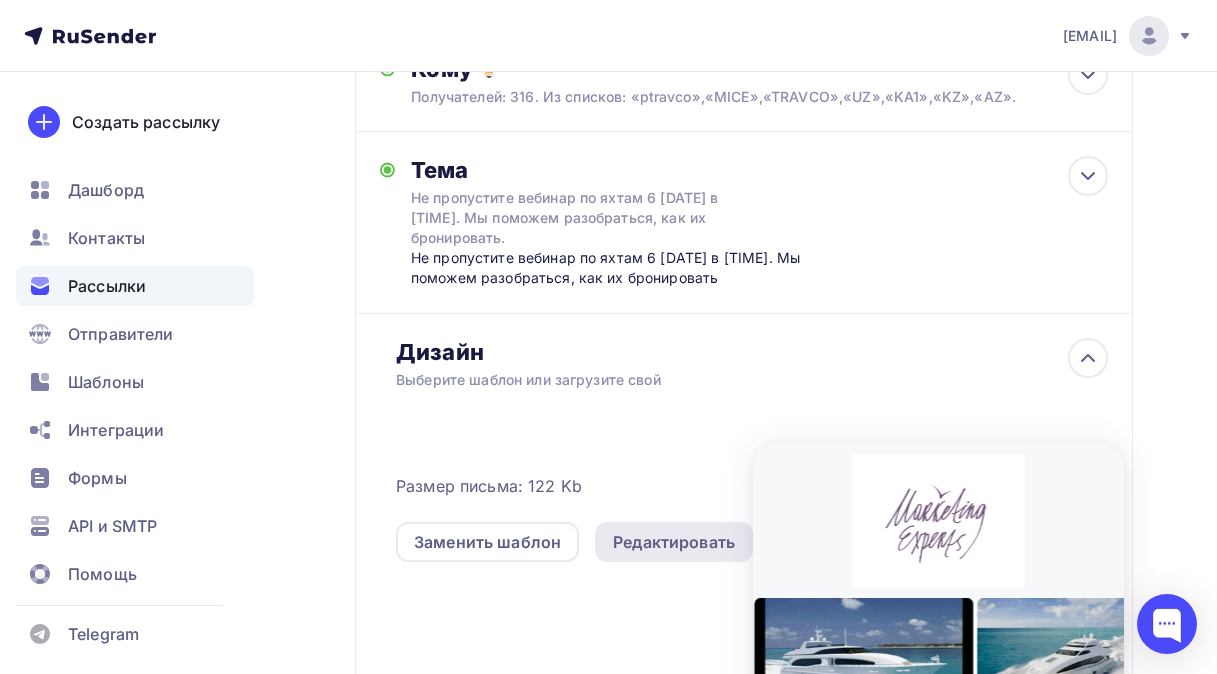 click on "Редактировать" at bounding box center [674, 542] 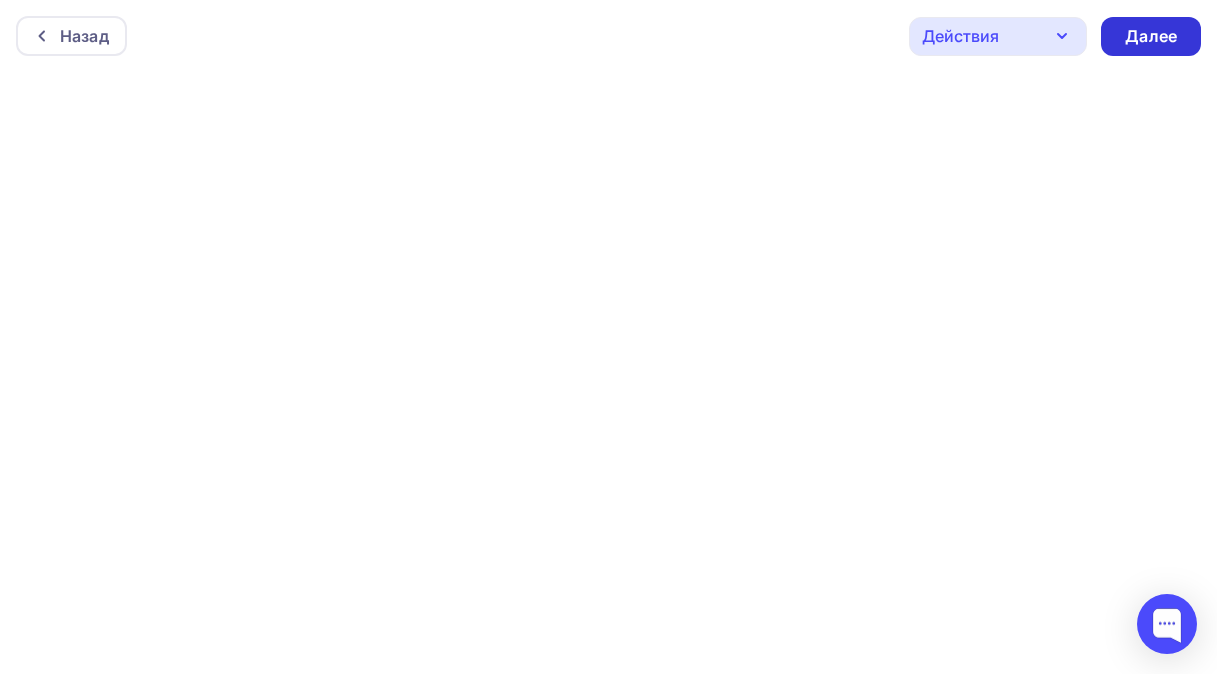 click on "Далее" at bounding box center [1151, 36] 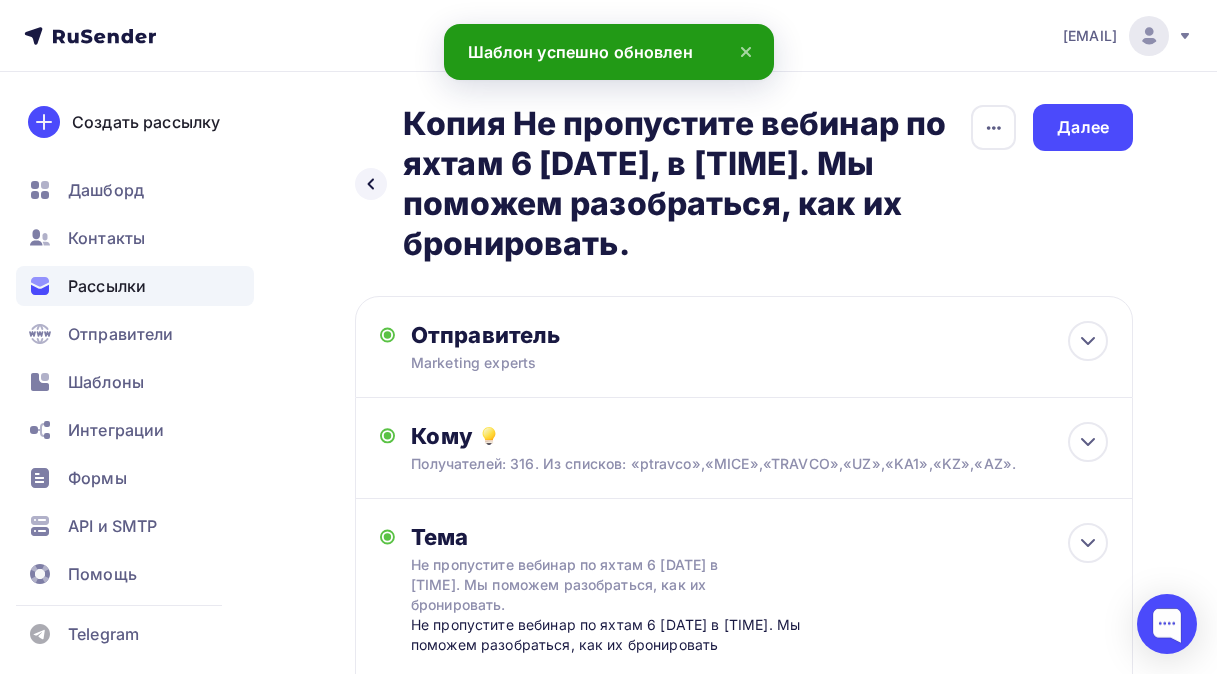 scroll, scrollTop: 200, scrollLeft: 0, axis: vertical 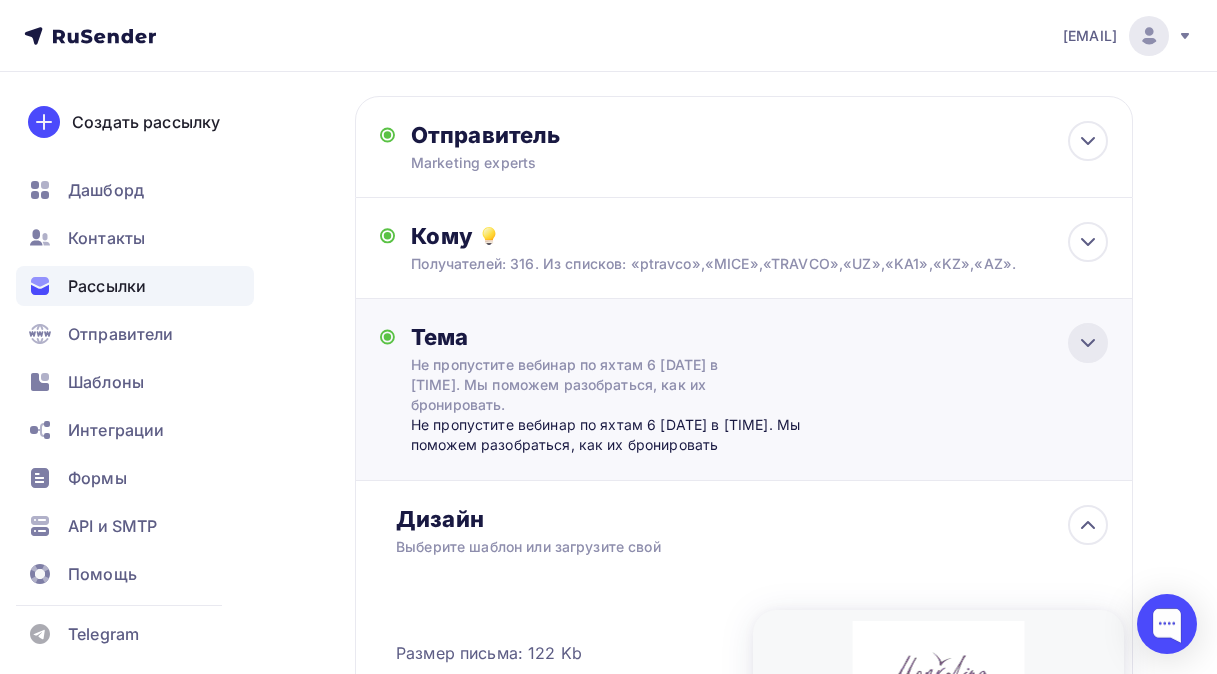 click 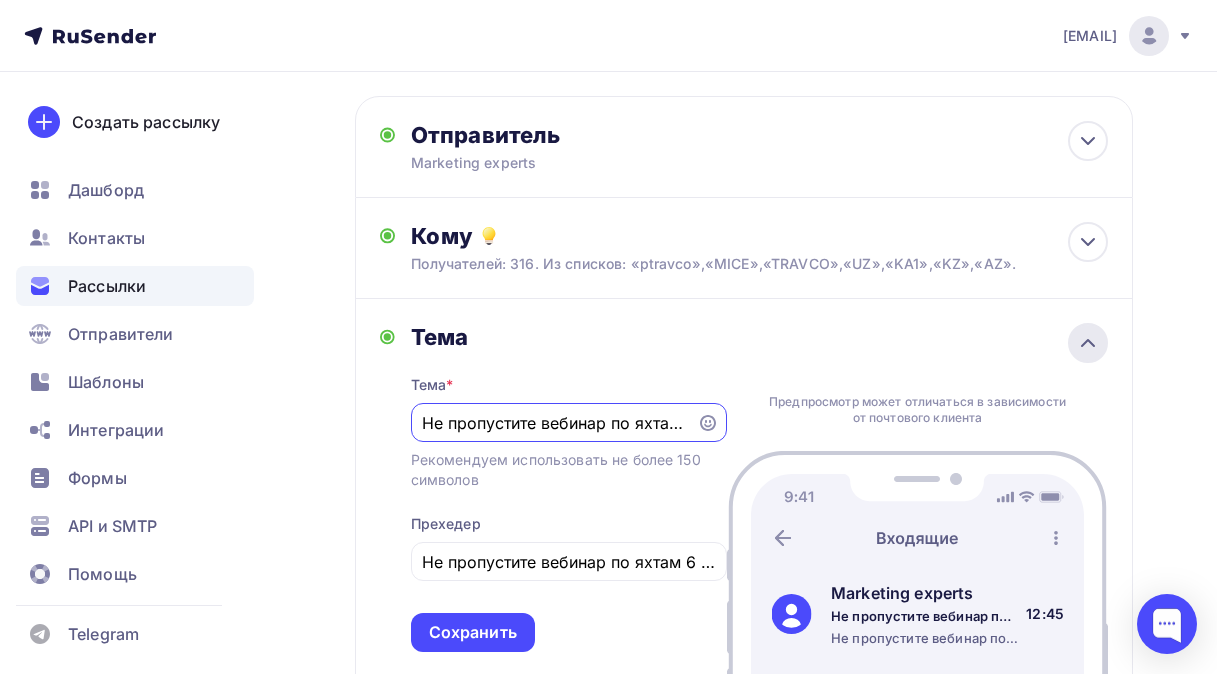 scroll, scrollTop: 72, scrollLeft: 0, axis: vertical 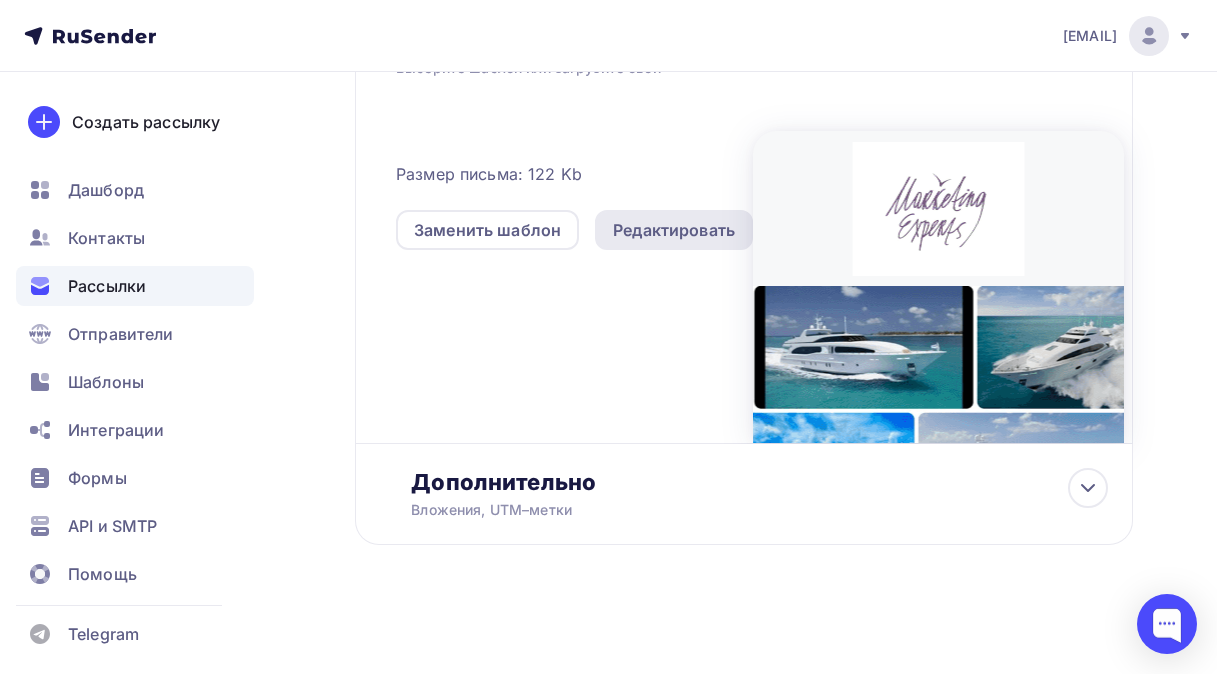 click on "Редактировать" at bounding box center [674, 230] 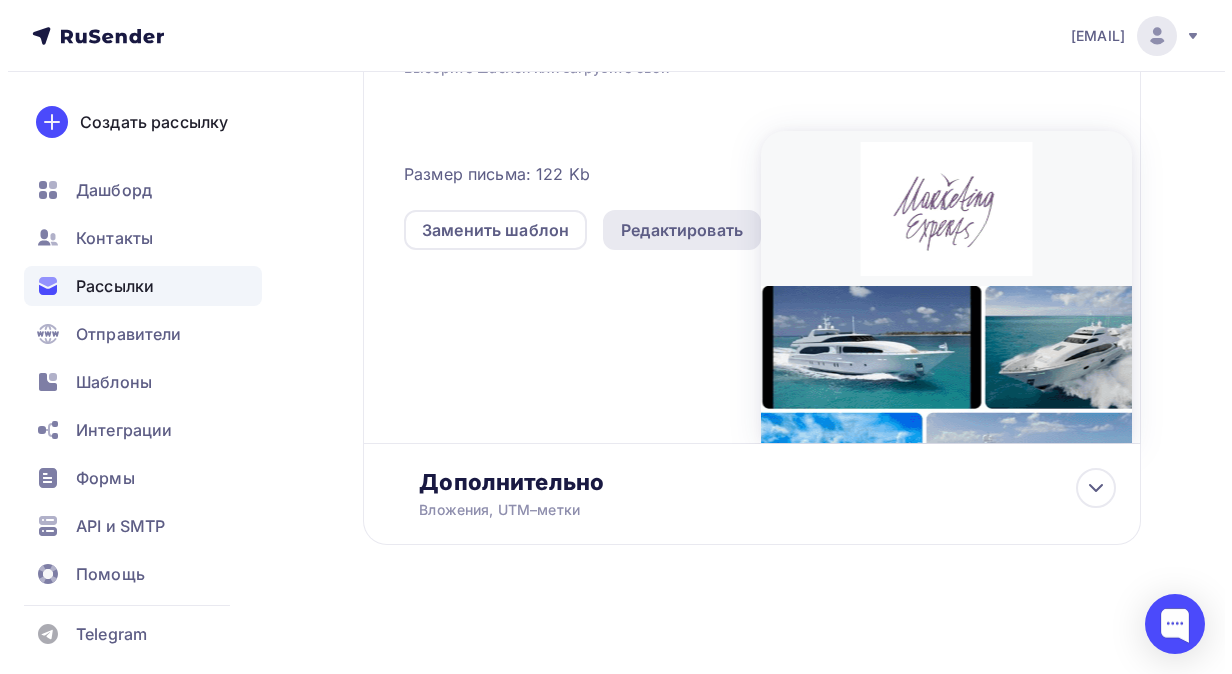 scroll, scrollTop: 0, scrollLeft: 0, axis: both 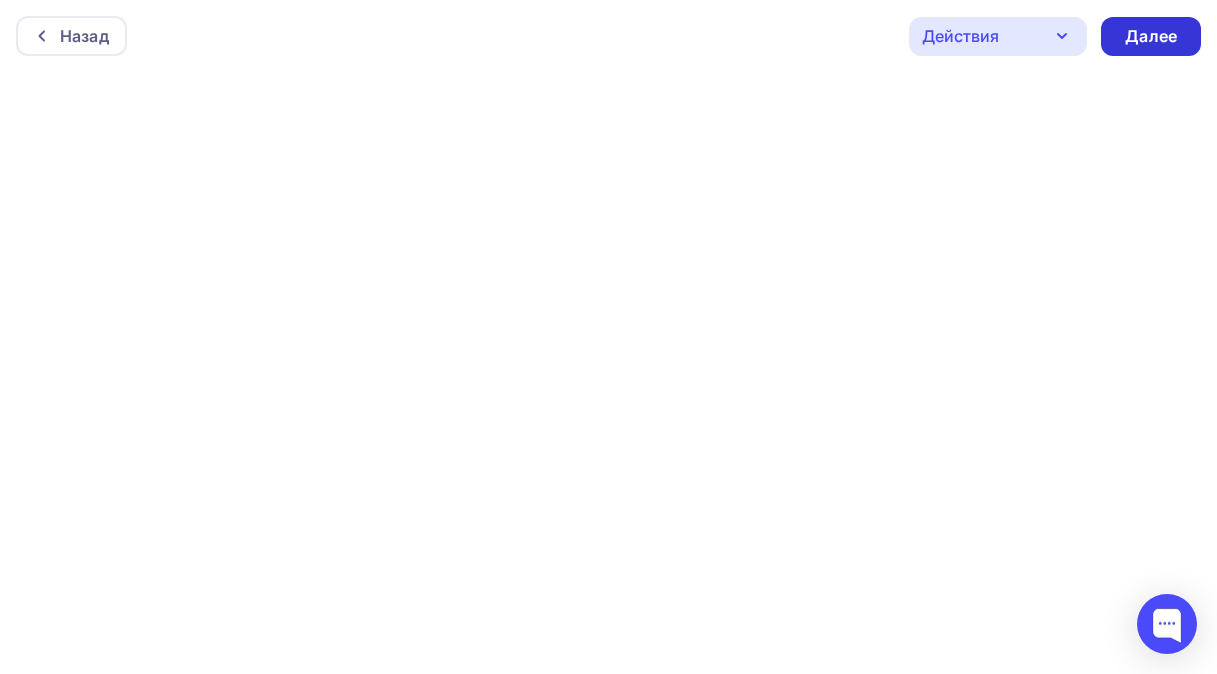 click on "Далее" at bounding box center [1151, 36] 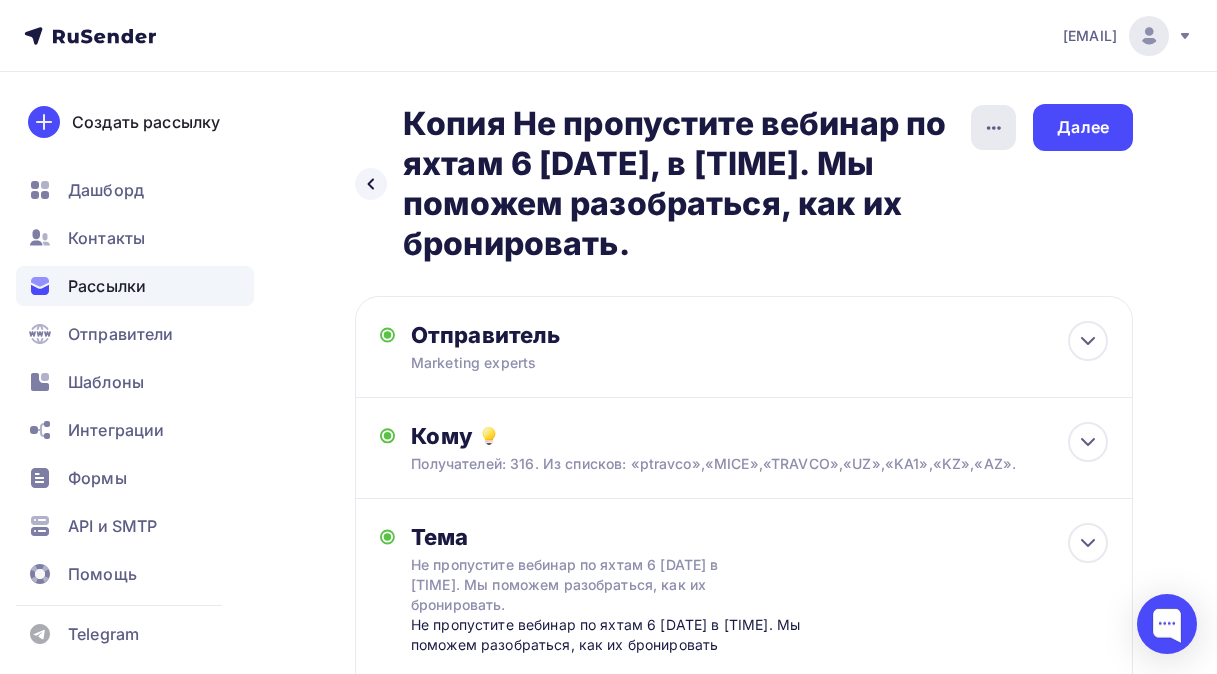 click 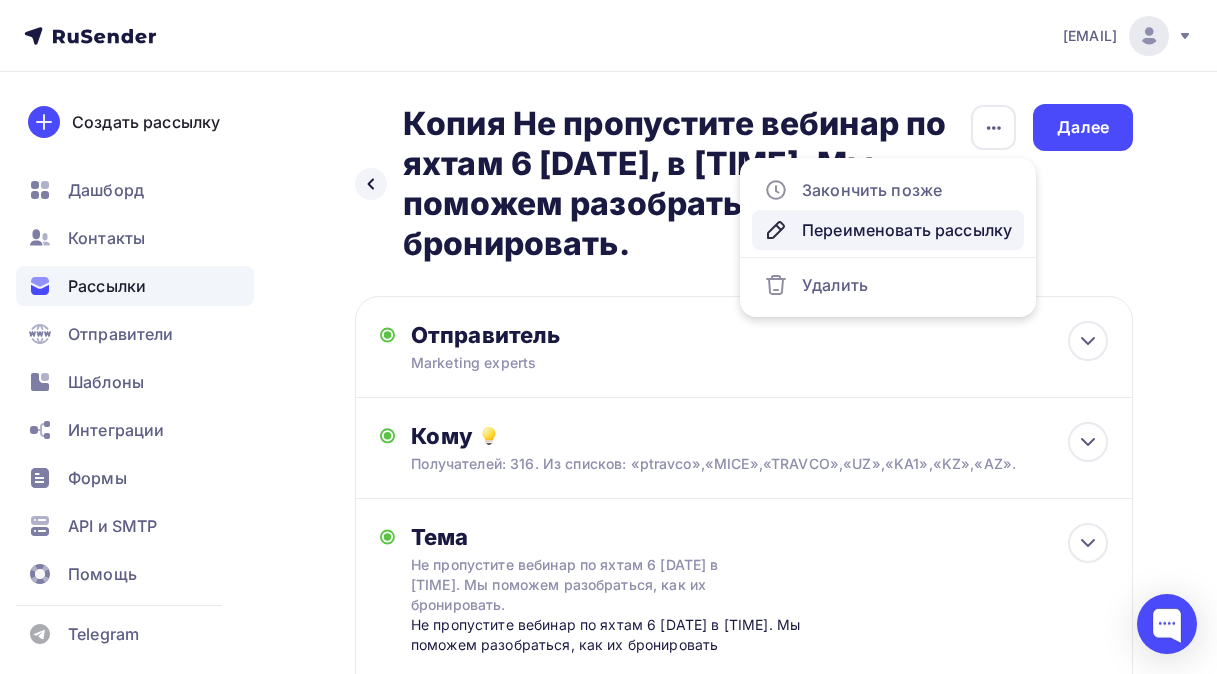 click on "Переименовать рассылку" at bounding box center [888, 230] 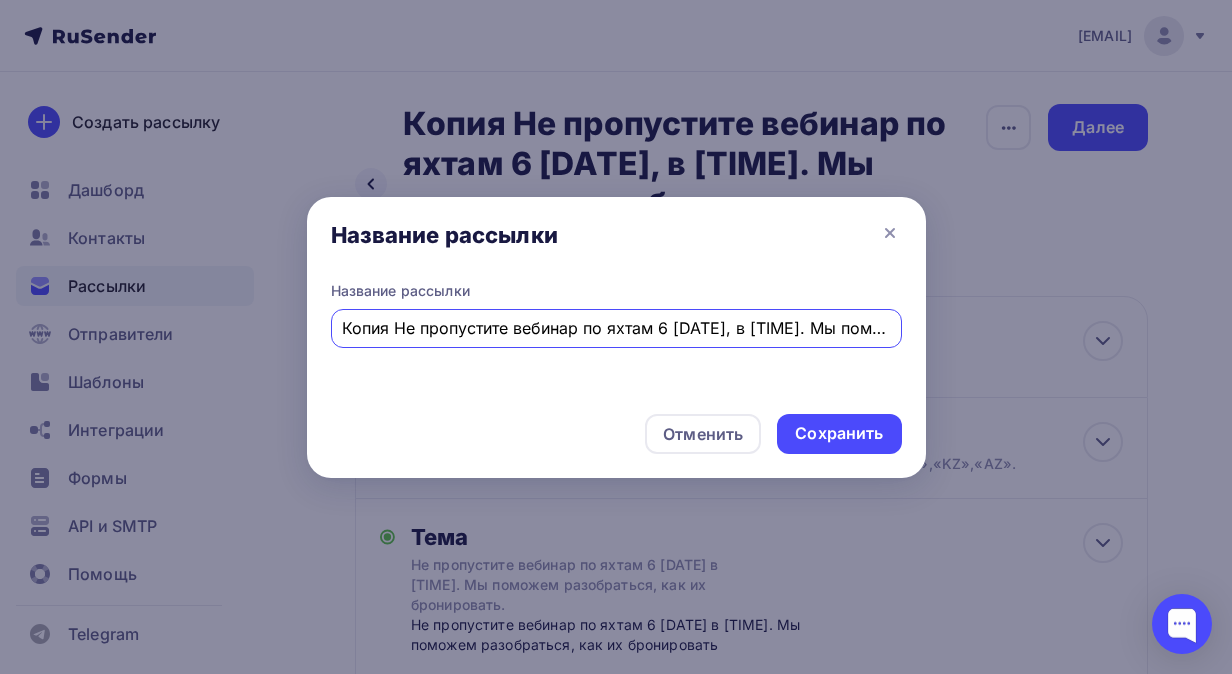 scroll, scrollTop: 0, scrollLeft: 299, axis: horizontal 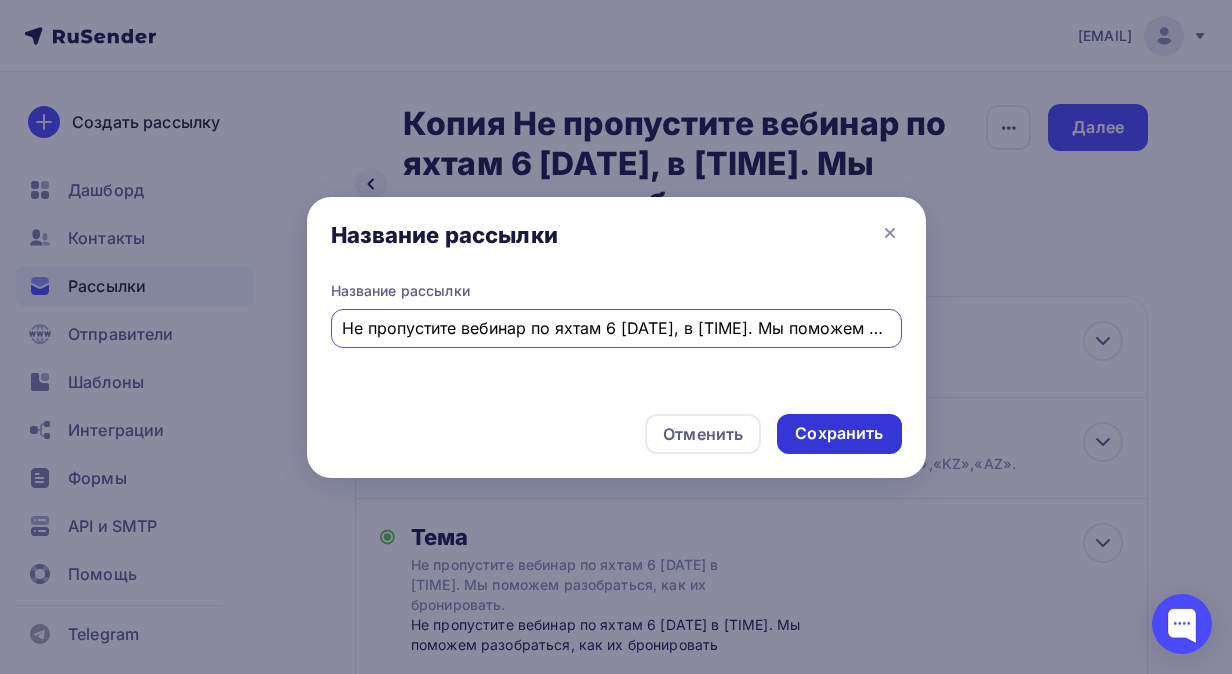 type on "Не пропустите вебинар по яхтам 6 [DATE], в [TIME]. Мы поможем разобраться, как их бронировать." 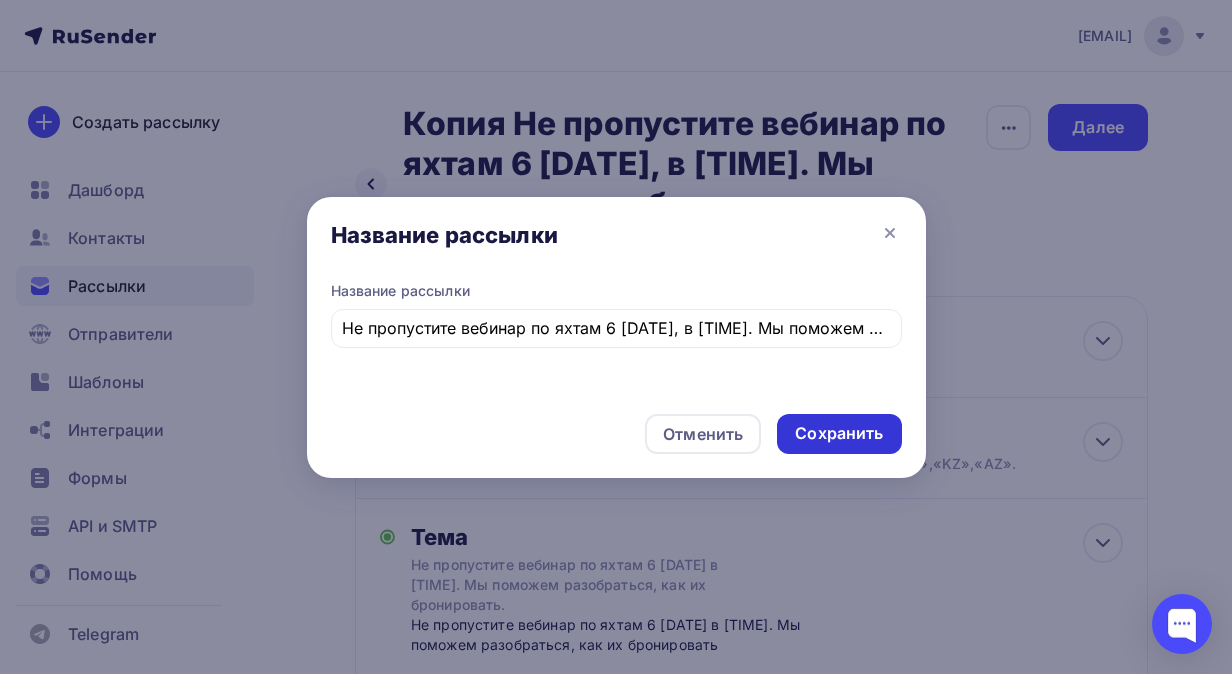 click on "Сохранить" at bounding box center [839, 433] 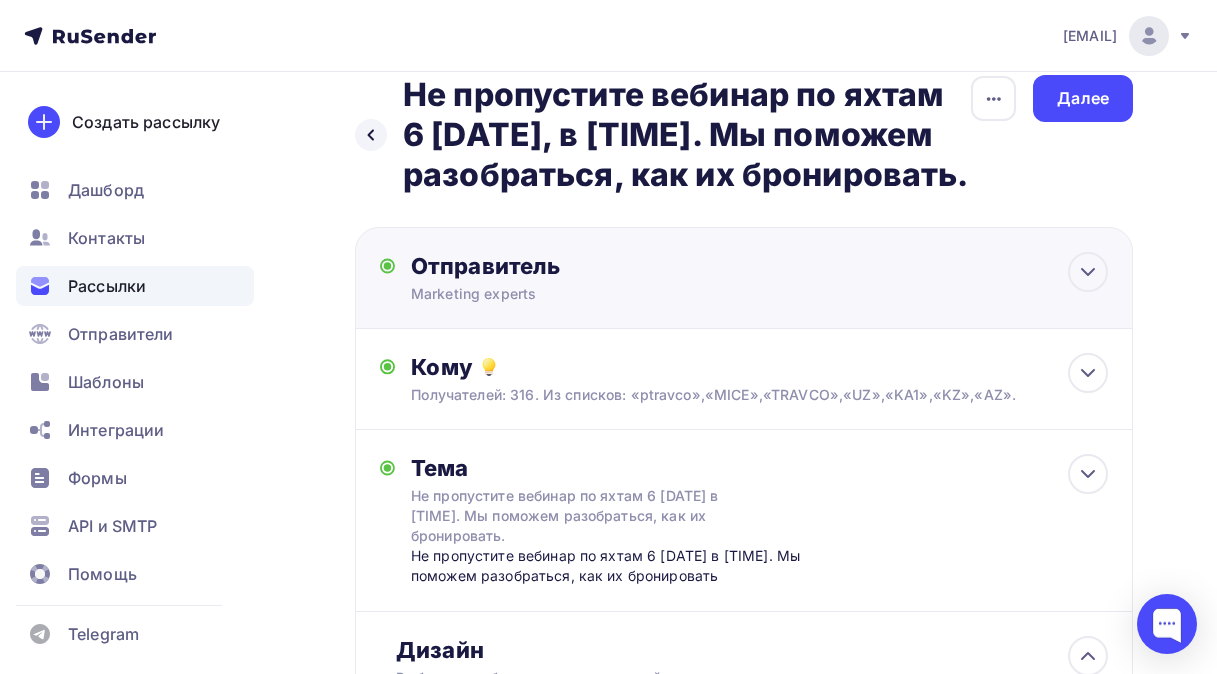 scroll, scrollTop: 0, scrollLeft: 0, axis: both 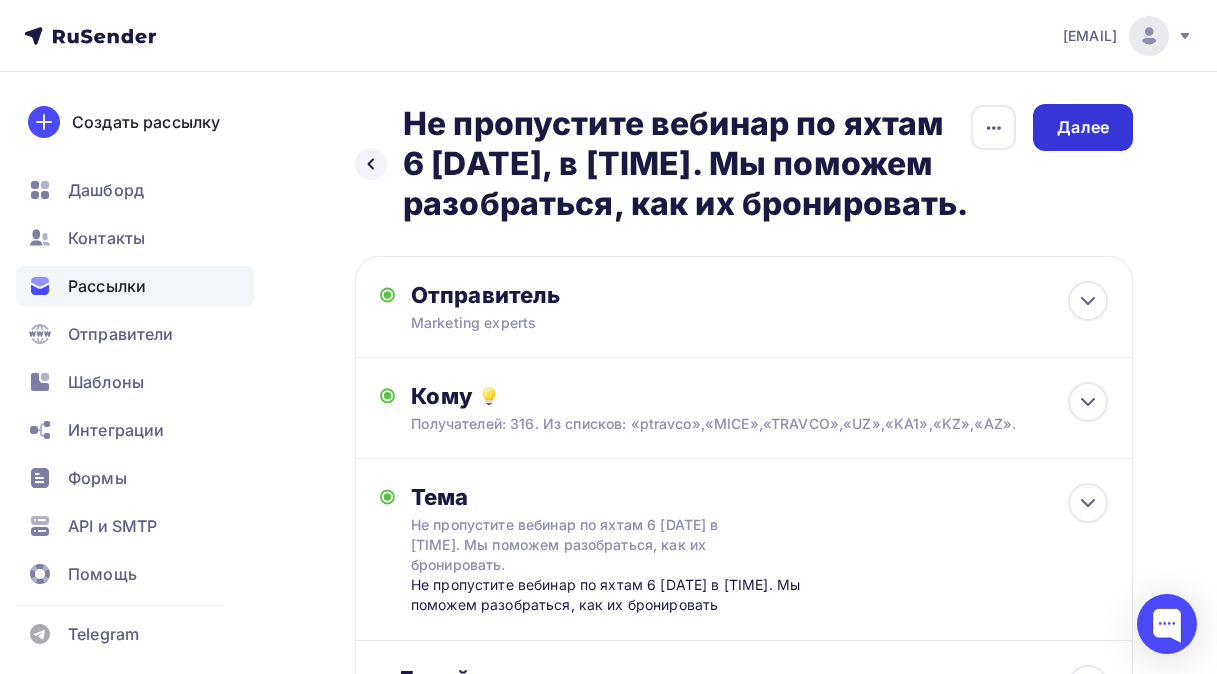 click on "Далее" at bounding box center (1083, 127) 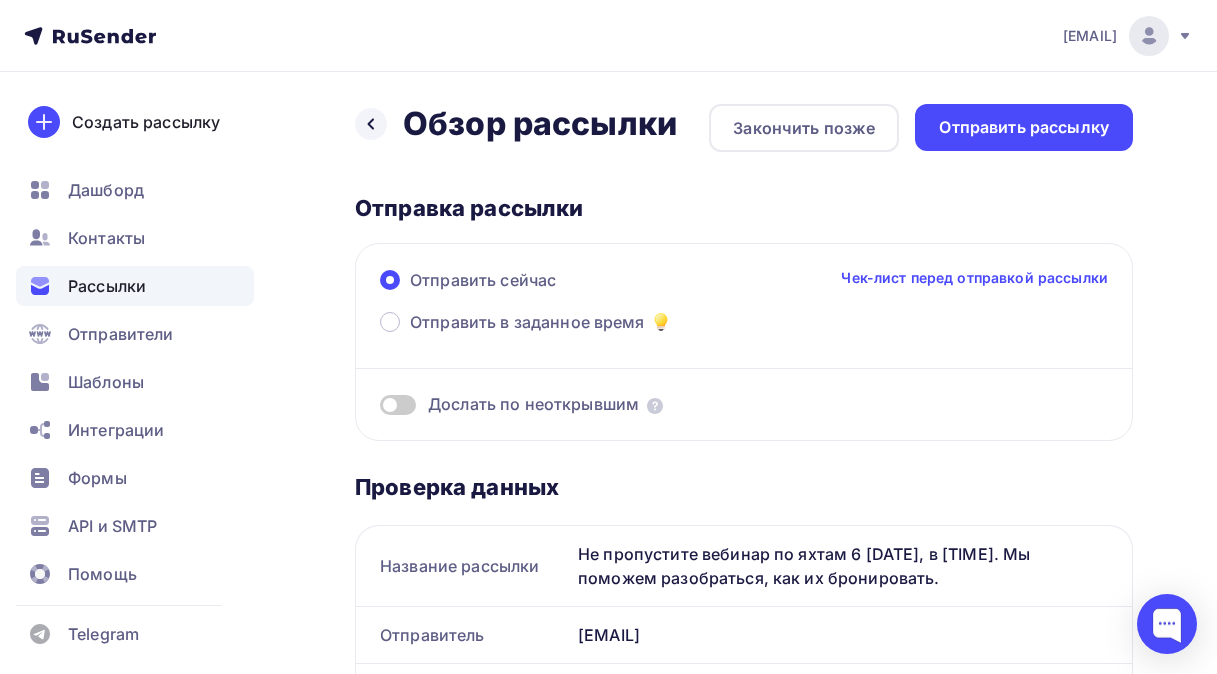 scroll, scrollTop: 0, scrollLeft: 0, axis: both 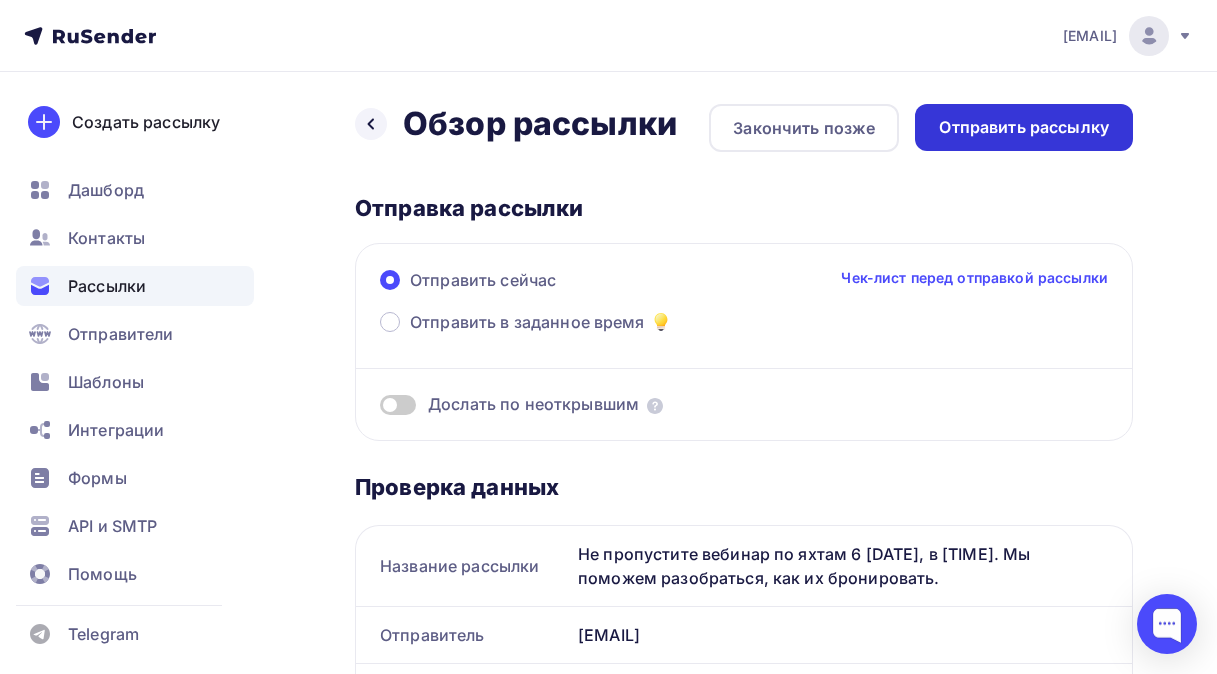 click on "Отправить рассылку" at bounding box center (1024, 127) 